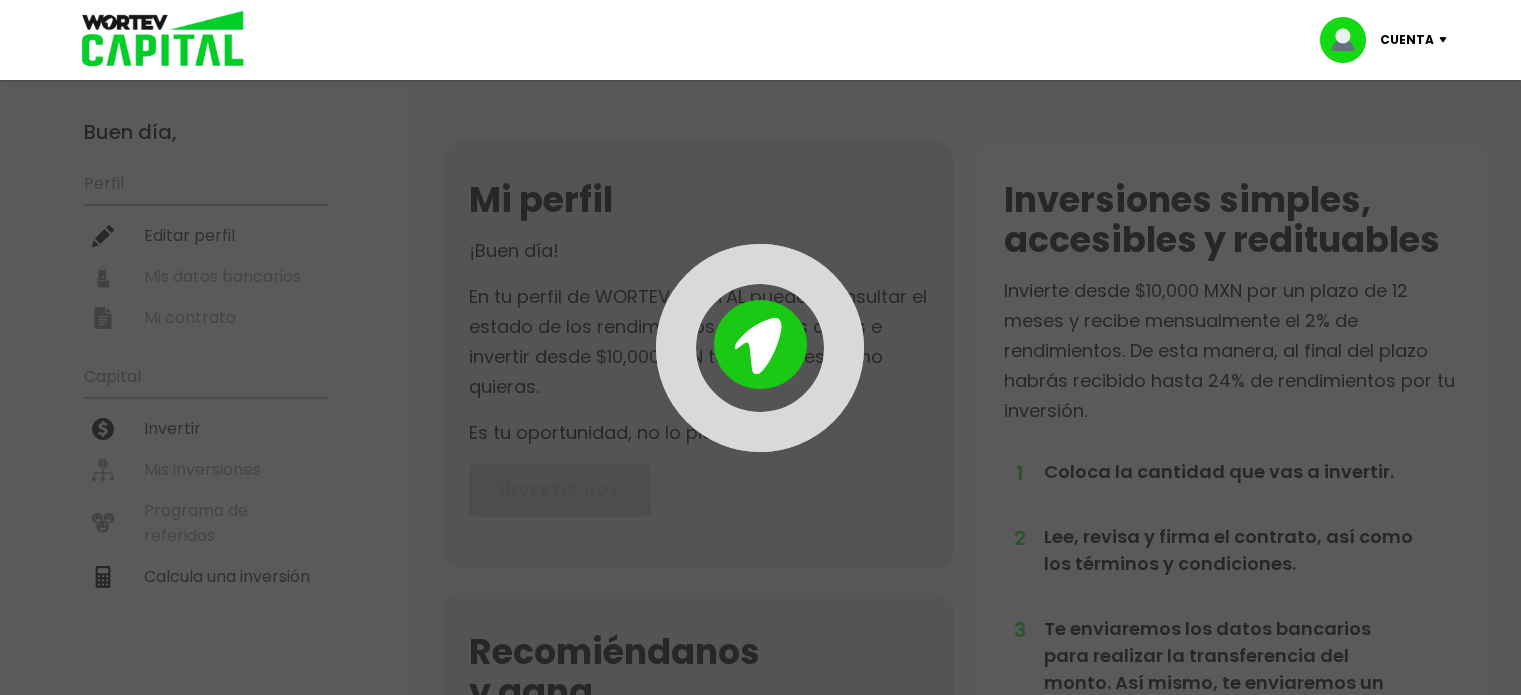 scroll, scrollTop: 0, scrollLeft: 0, axis: both 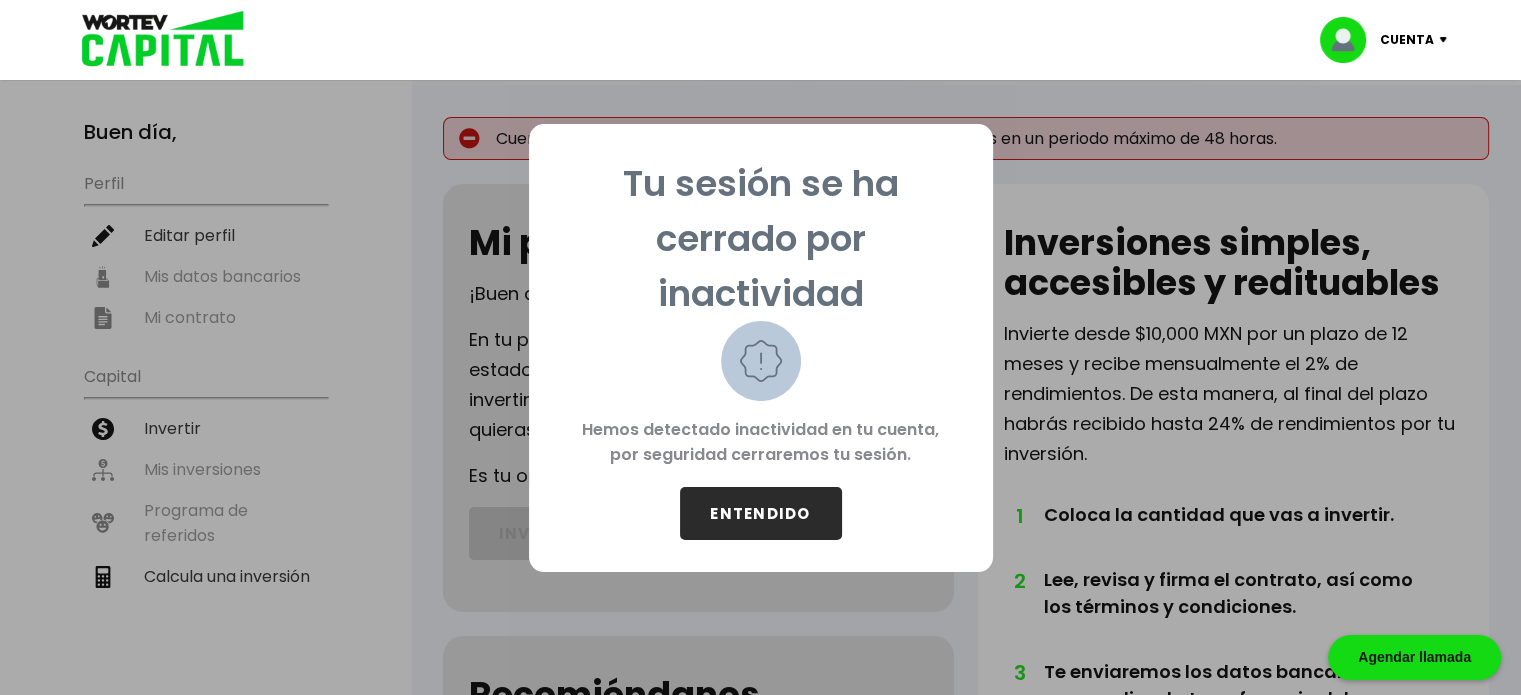 click on "ENTENDIDO" at bounding box center (761, 513) 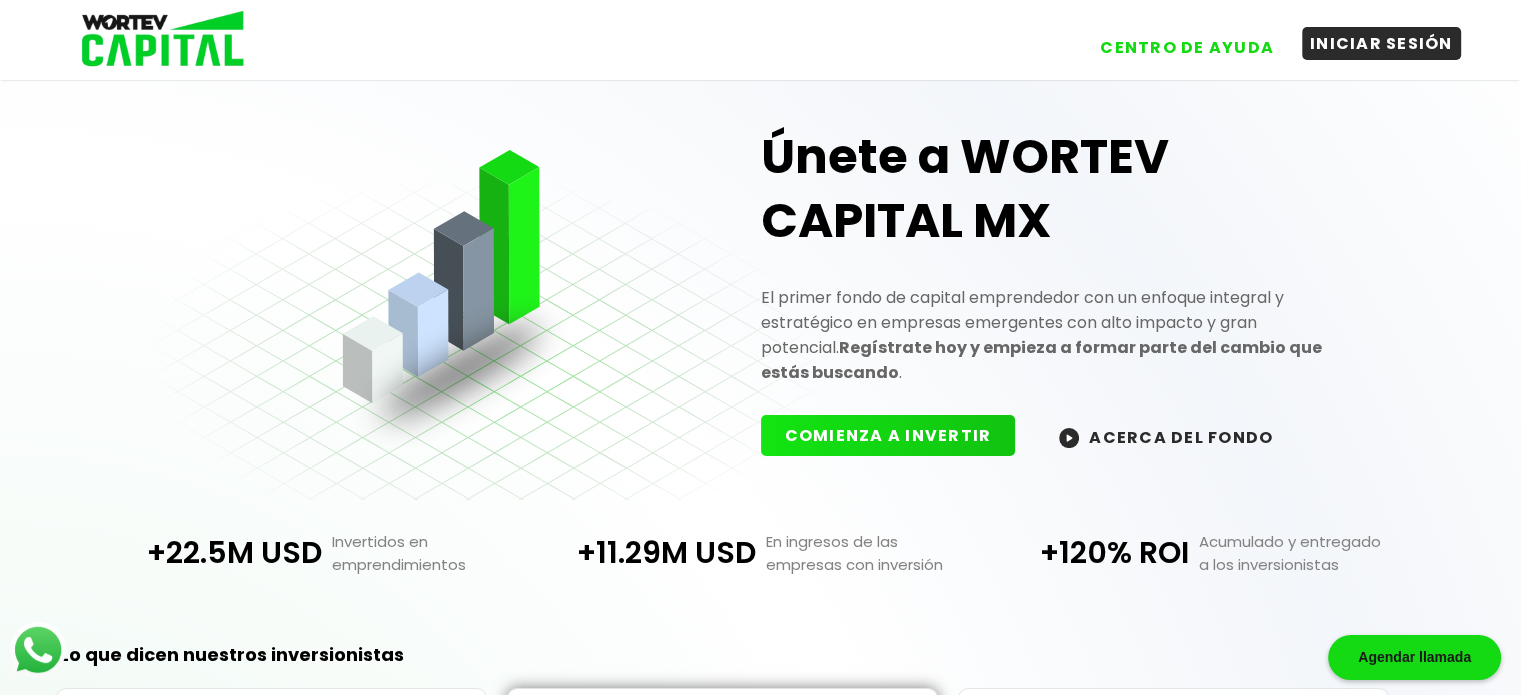 click on "INICIAR SESIÓN" at bounding box center [1381, 43] 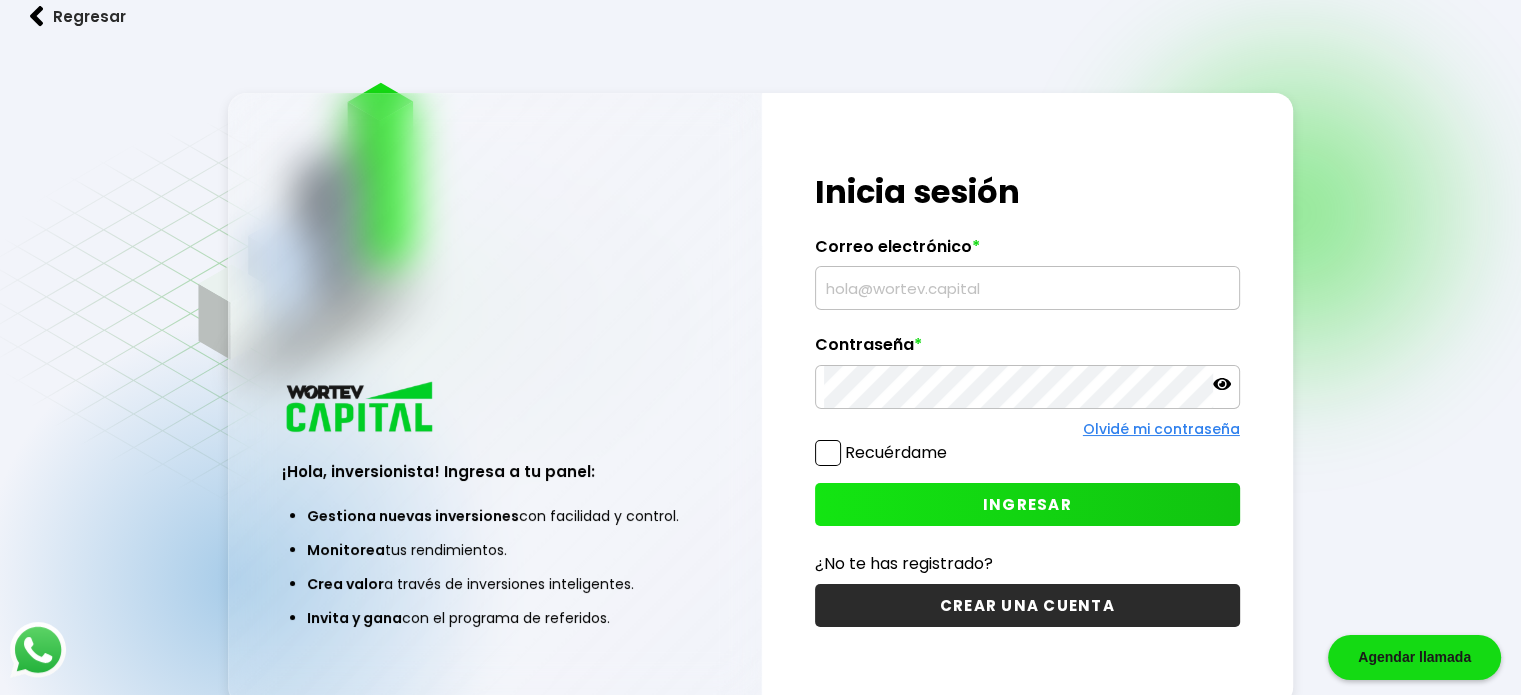 type on "[EMAIL]" 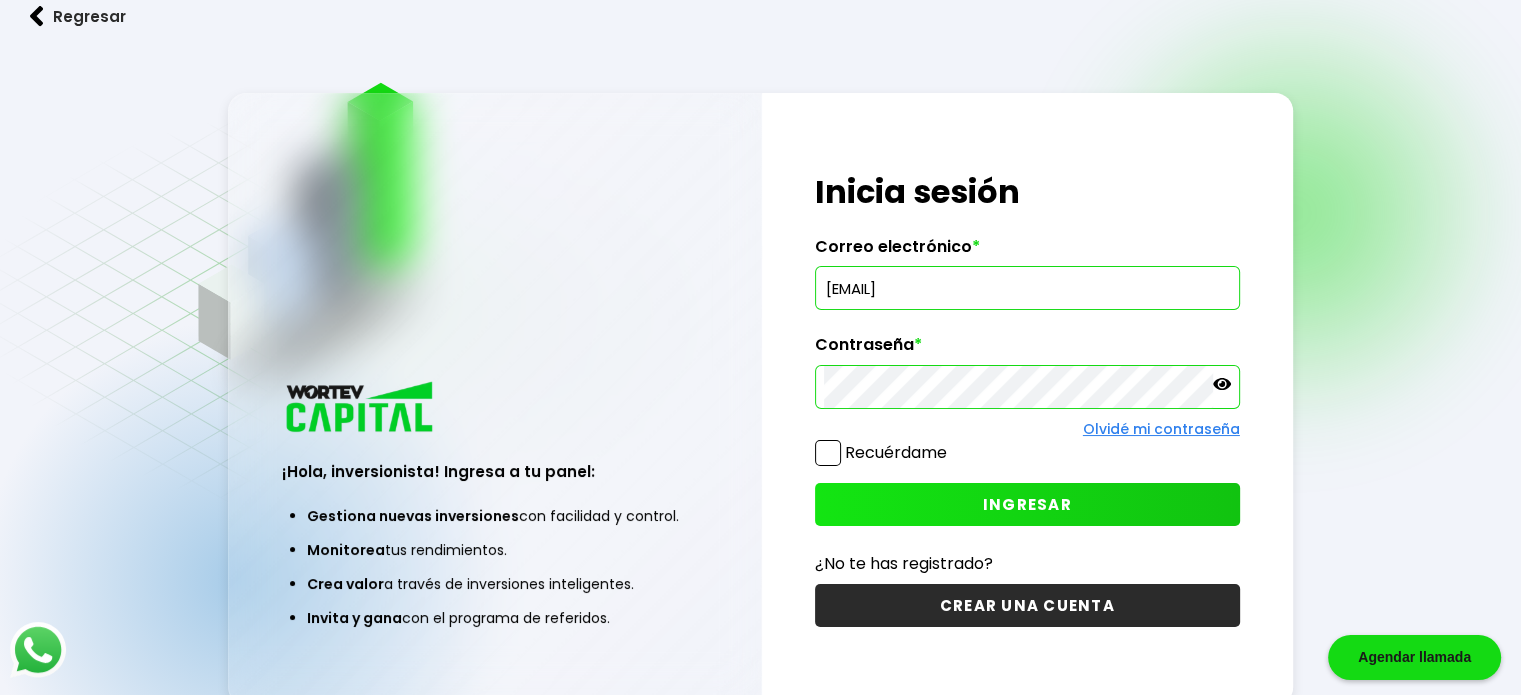 click on "[EMAIL]" at bounding box center (1027, 288) 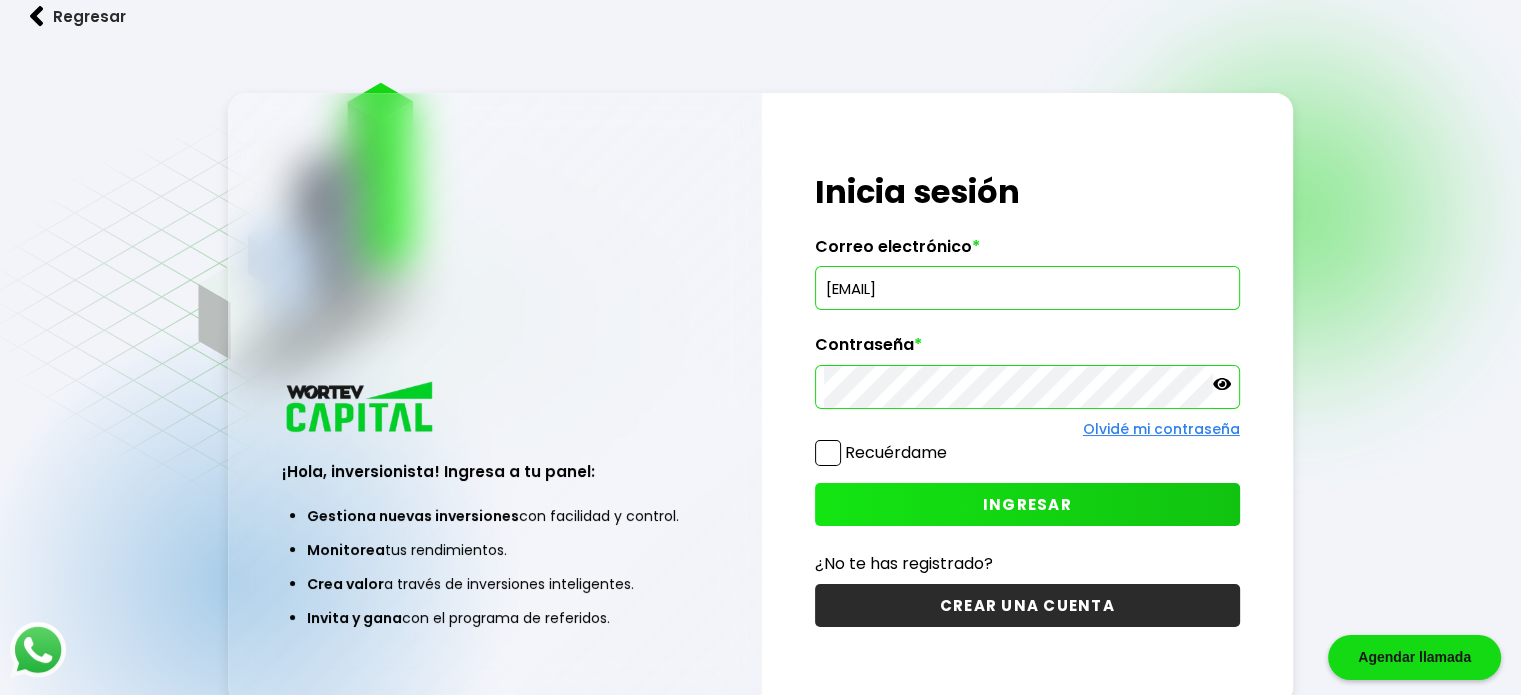 click on "Recuérdame" at bounding box center [896, 452] 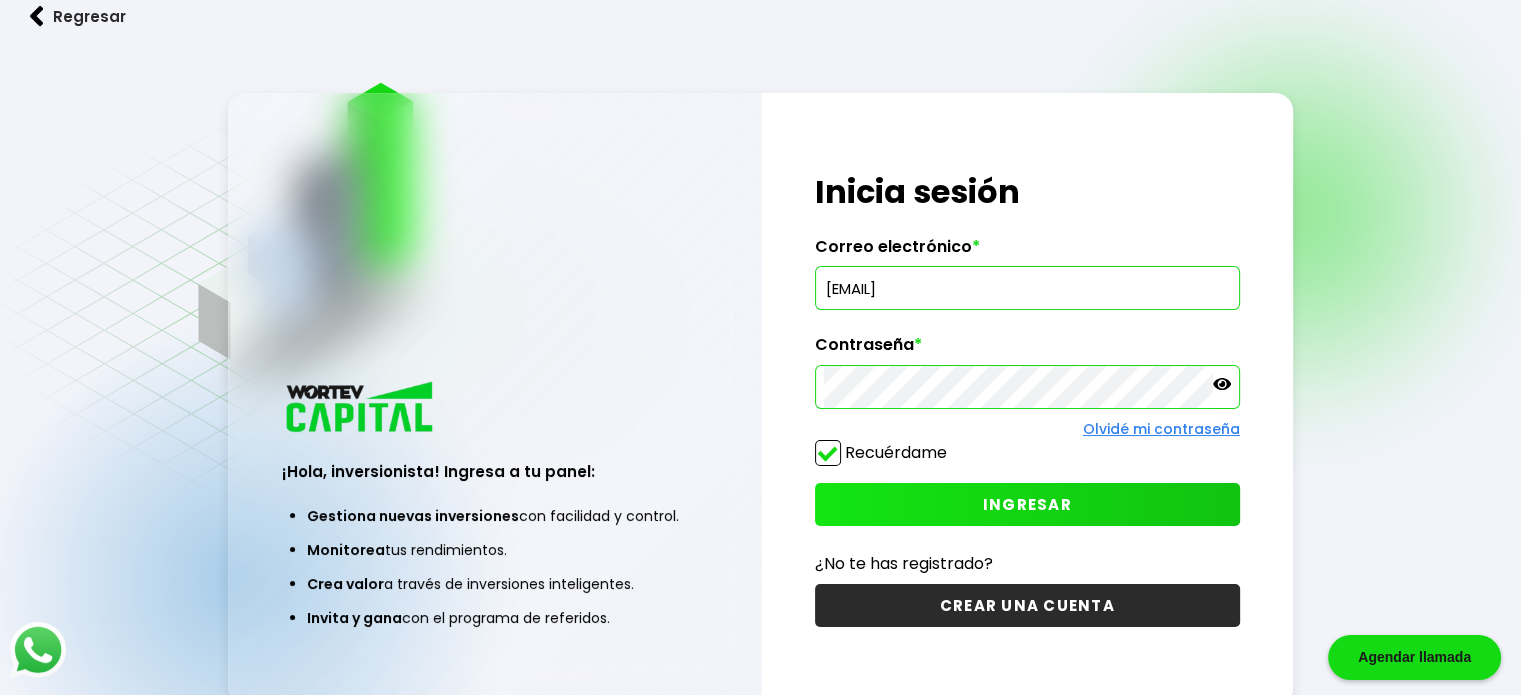 click on "INGRESAR" at bounding box center (1027, 504) 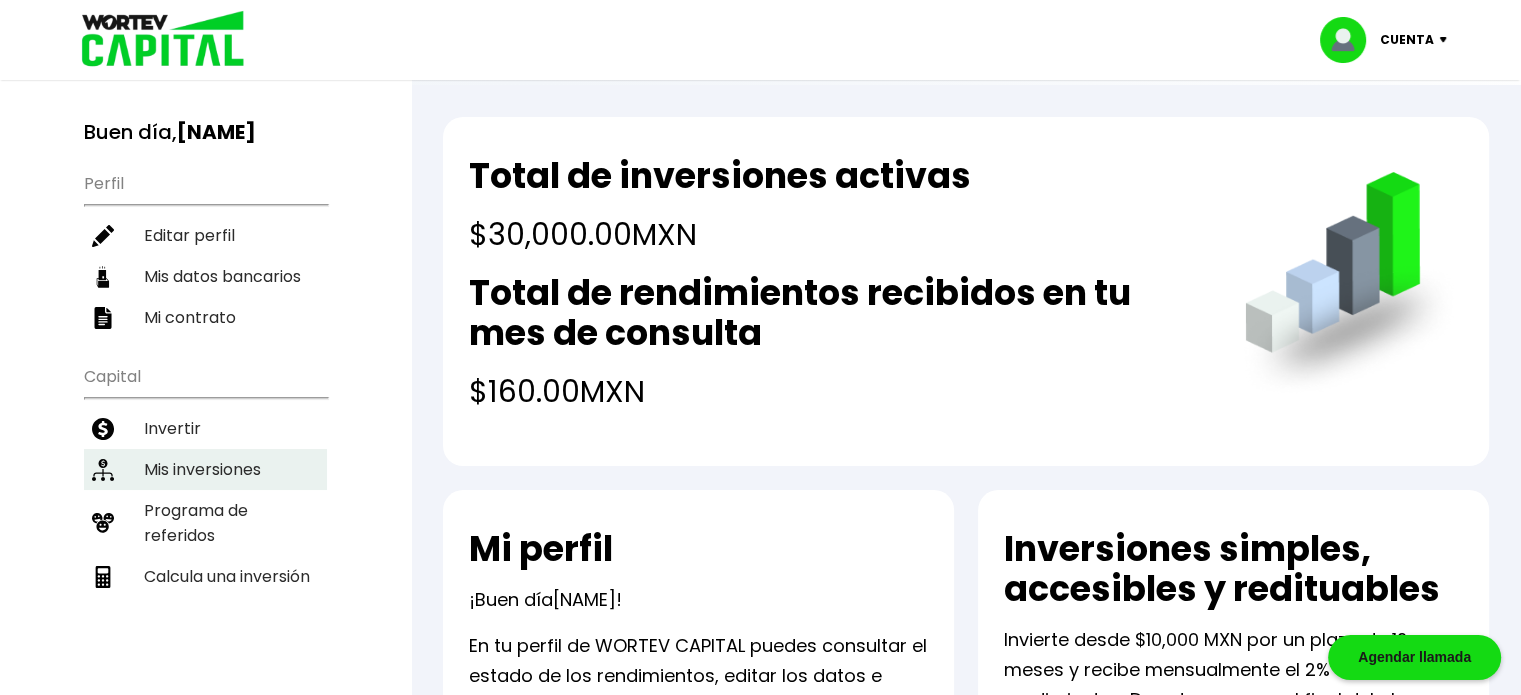 click on "Mis inversiones" at bounding box center (205, 469) 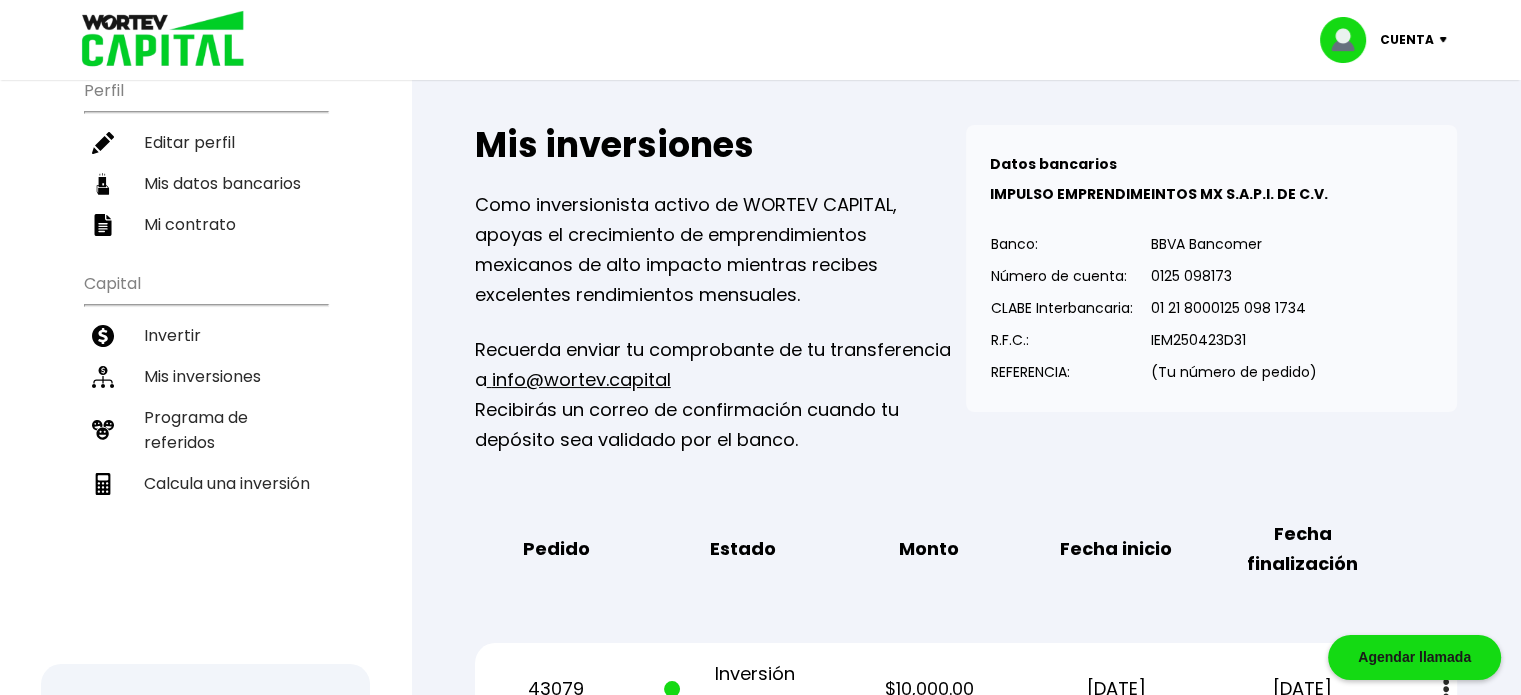 scroll, scrollTop: 400, scrollLeft: 0, axis: vertical 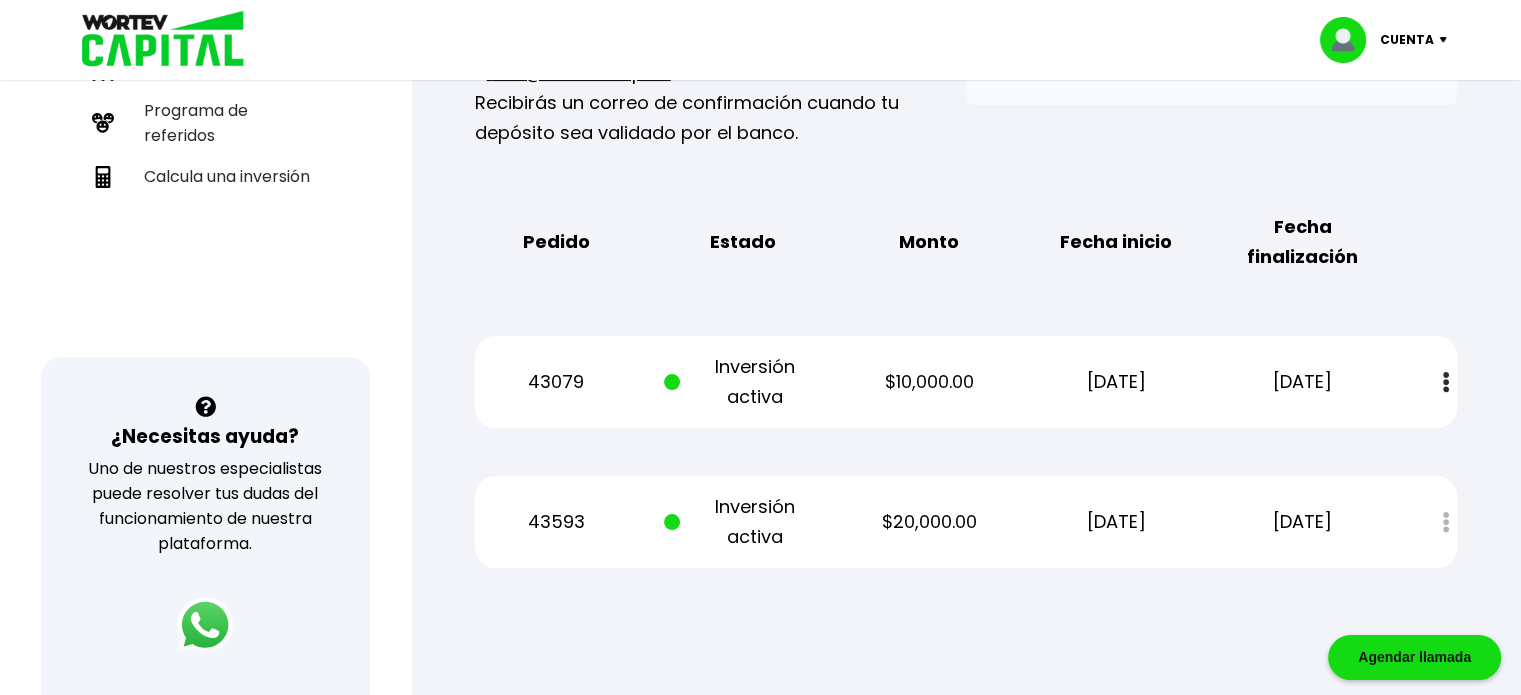 click at bounding box center [1446, 382] 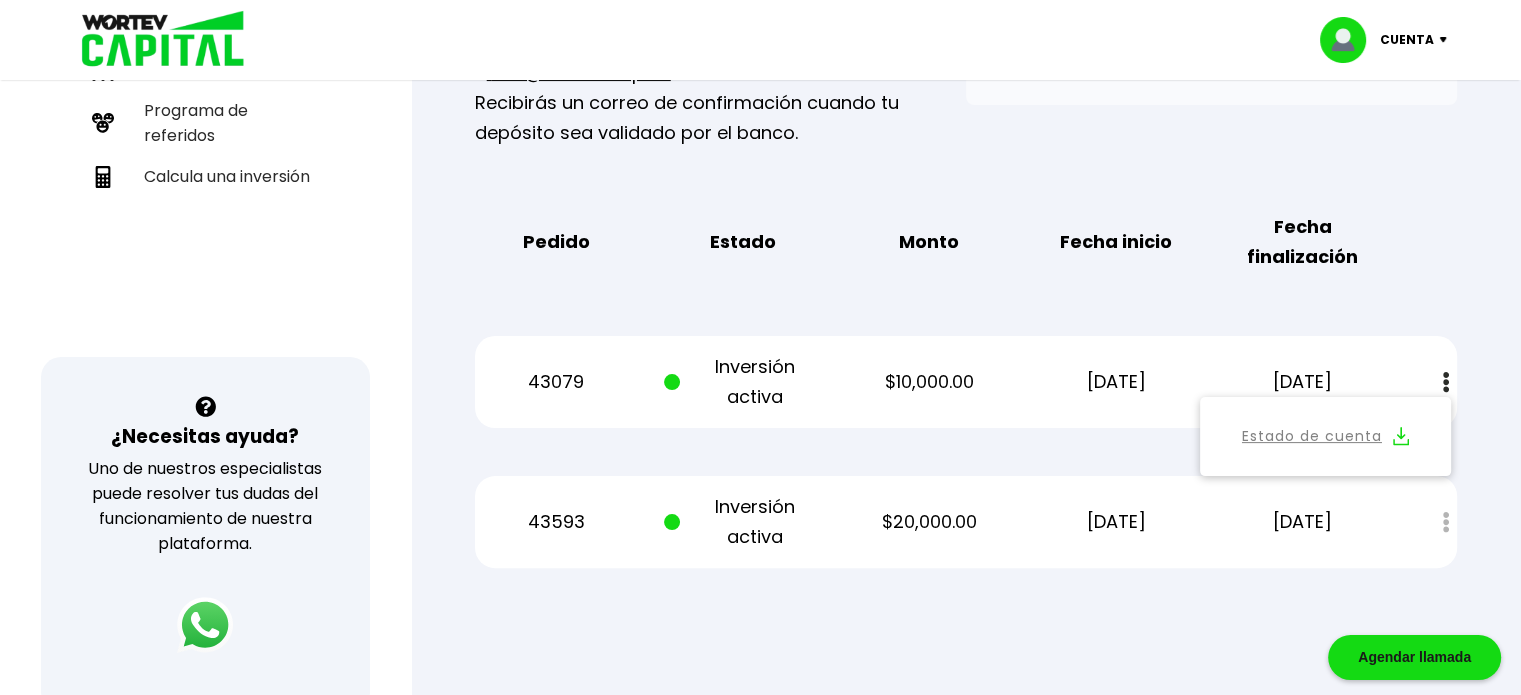 click on "Estado de cuenta" at bounding box center [1312, 436] 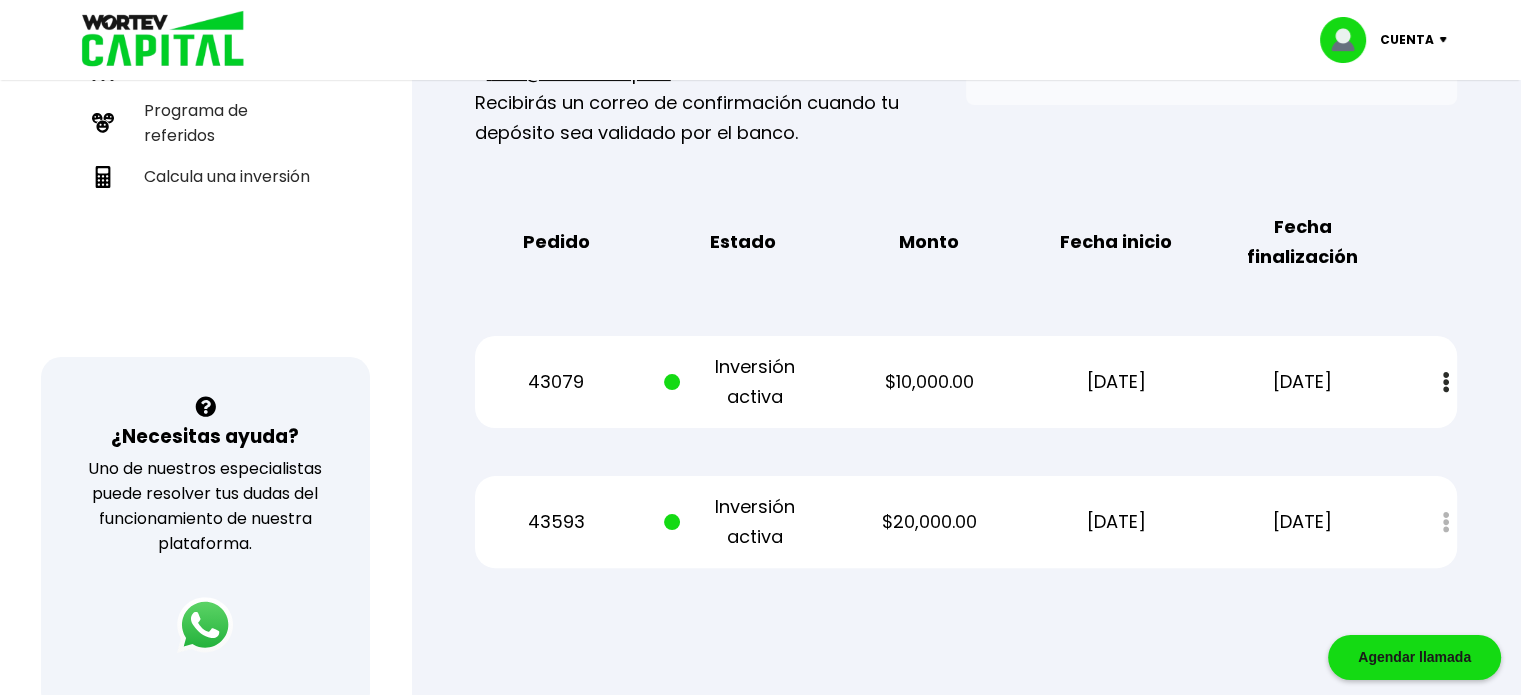 drag, startPoint x: 547, startPoint y: 519, endPoint x: 571, endPoint y: 512, distance: 25 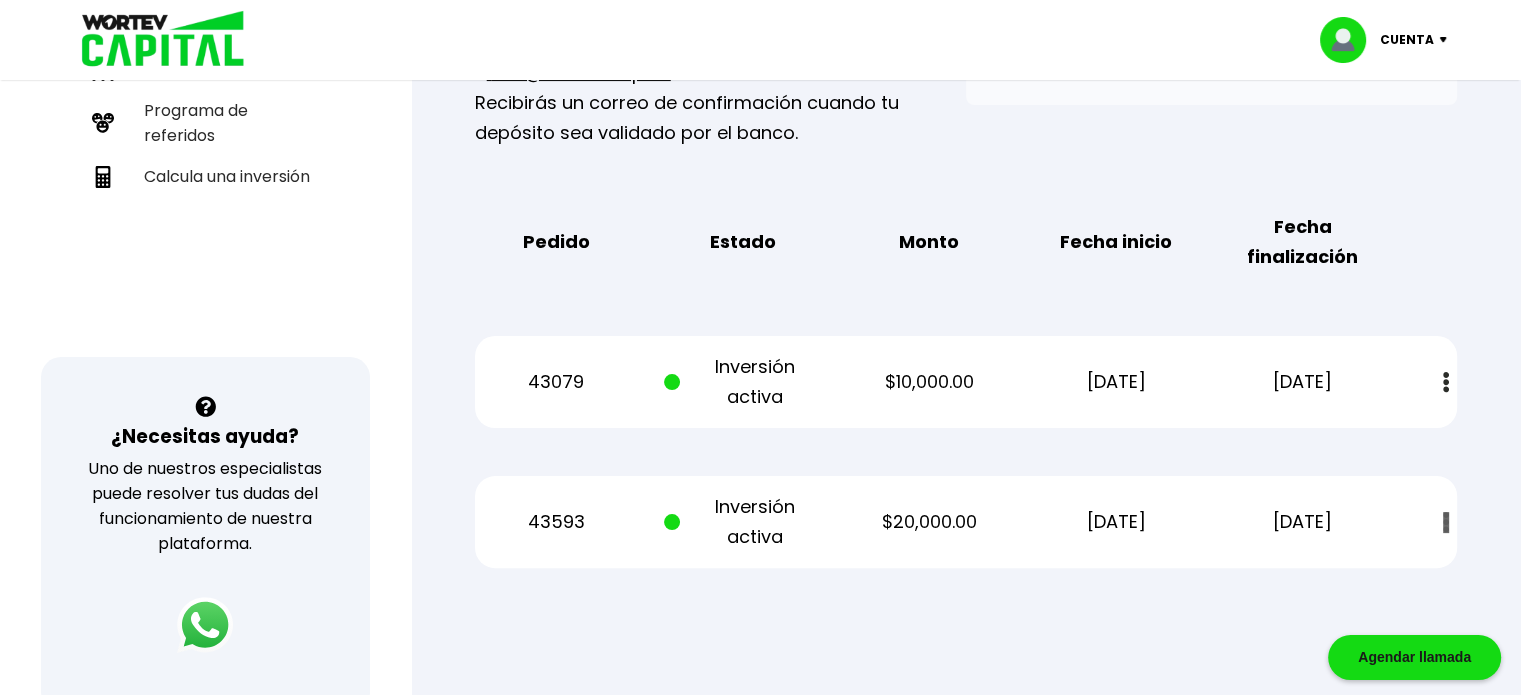 click on "Estado de cuenta" at bounding box center [1432, 522] 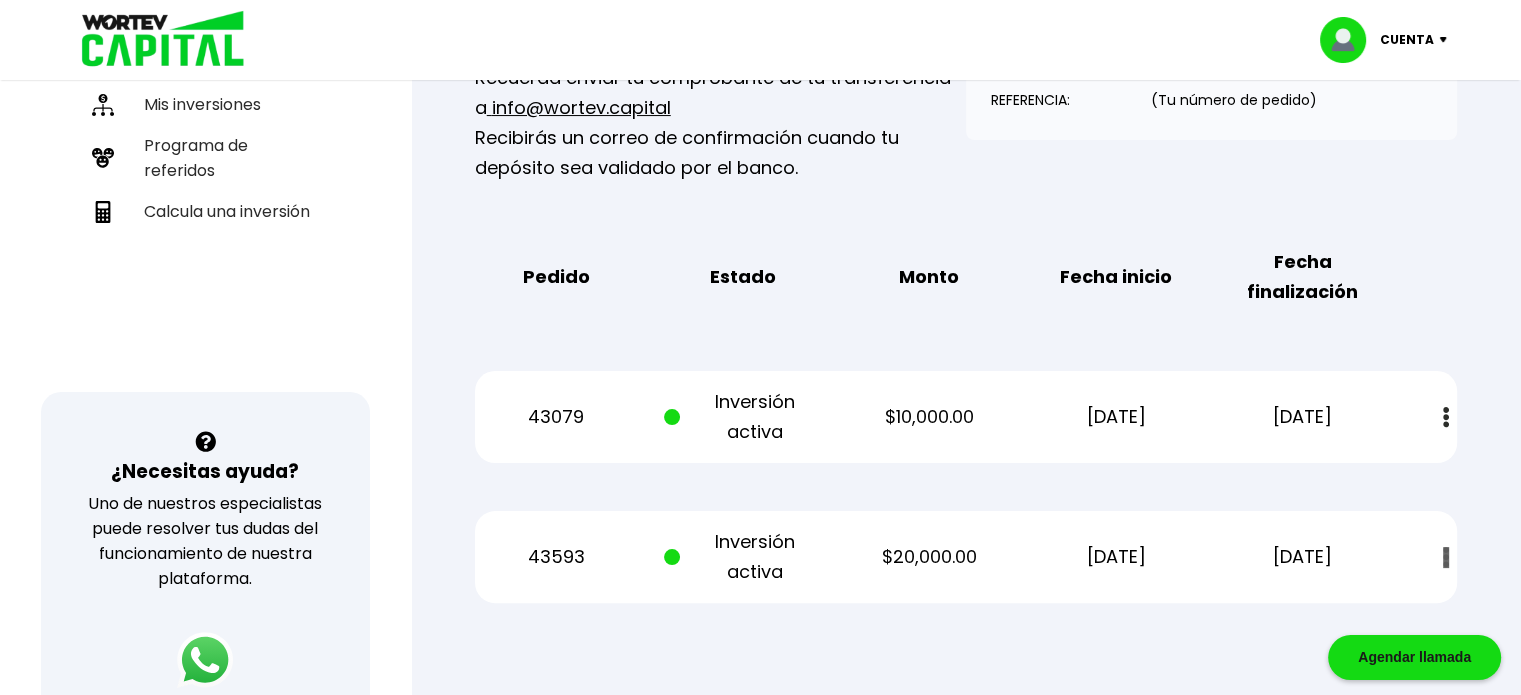 scroll, scrollTop: 400, scrollLeft: 0, axis: vertical 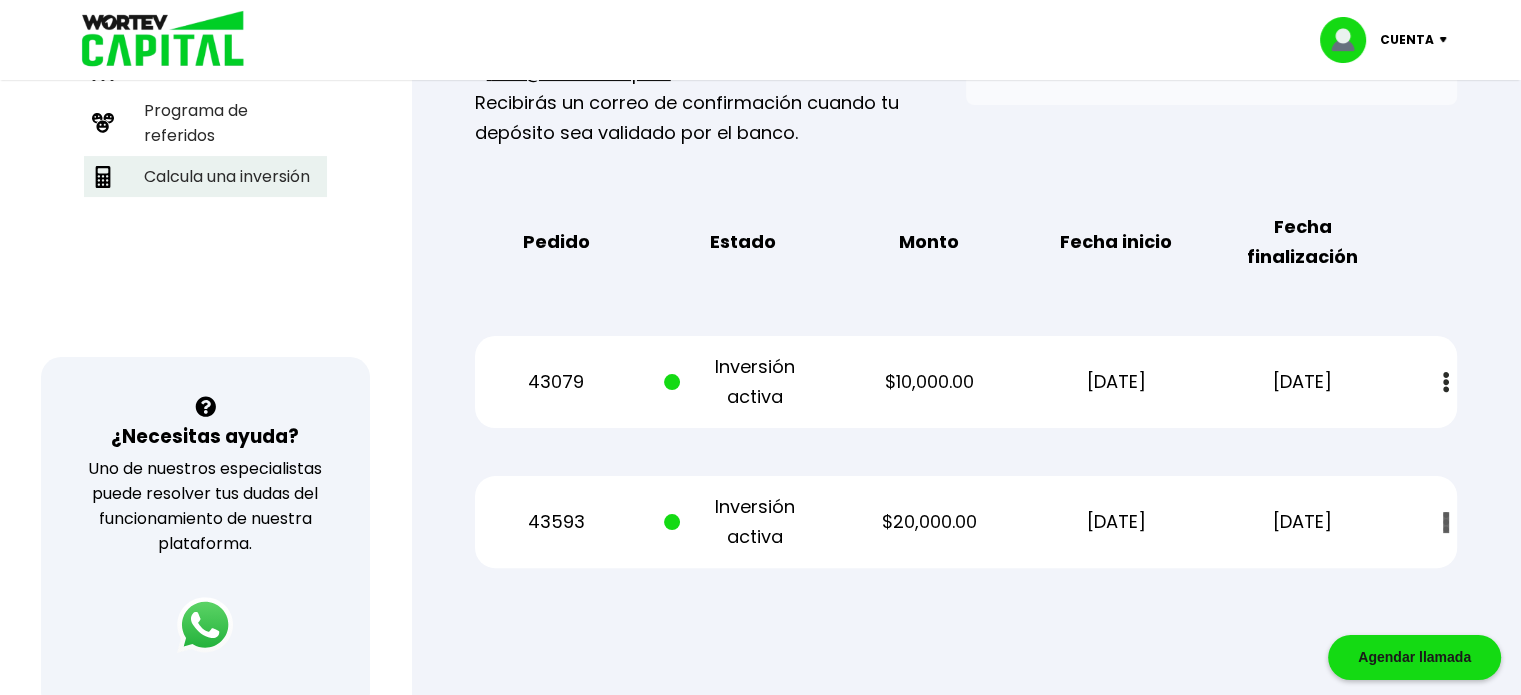 click on "Calcula una inversión" at bounding box center (205, 176) 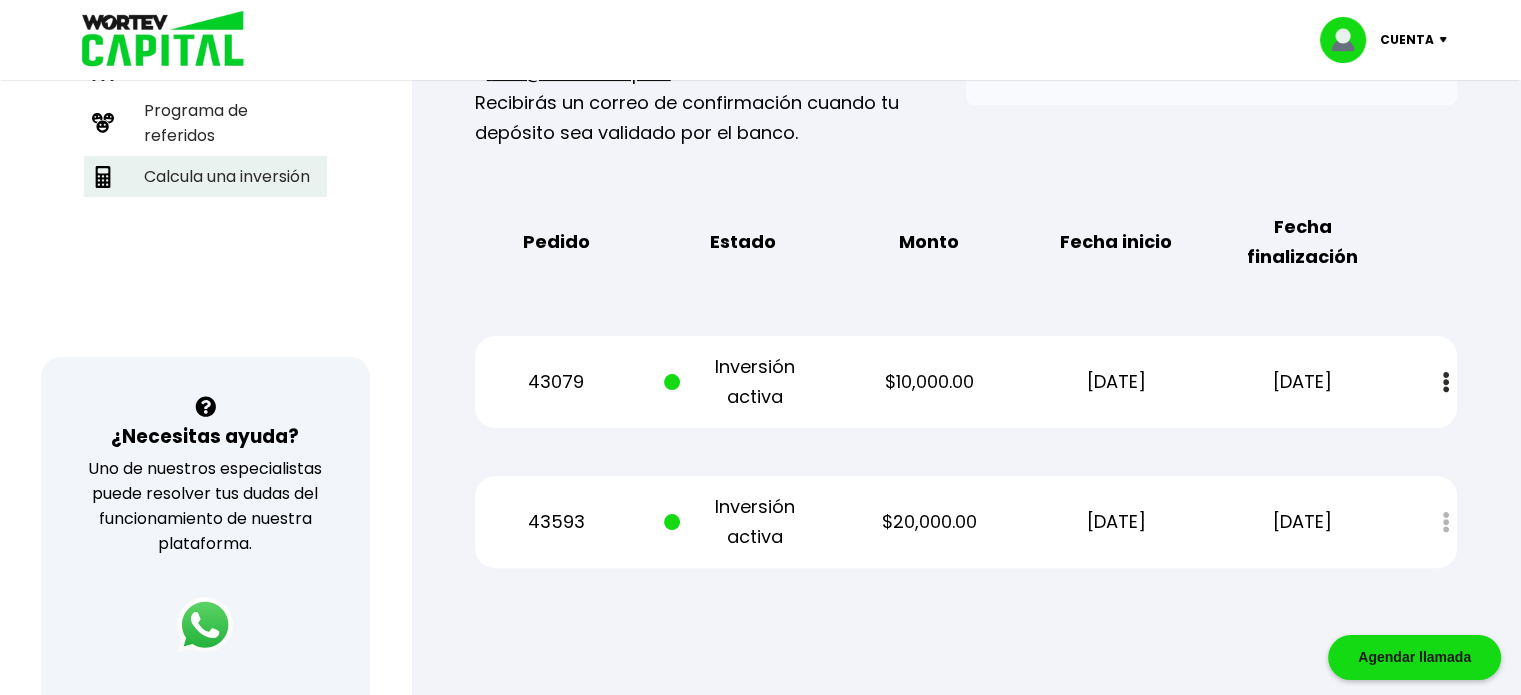 scroll, scrollTop: 0, scrollLeft: 0, axis: both 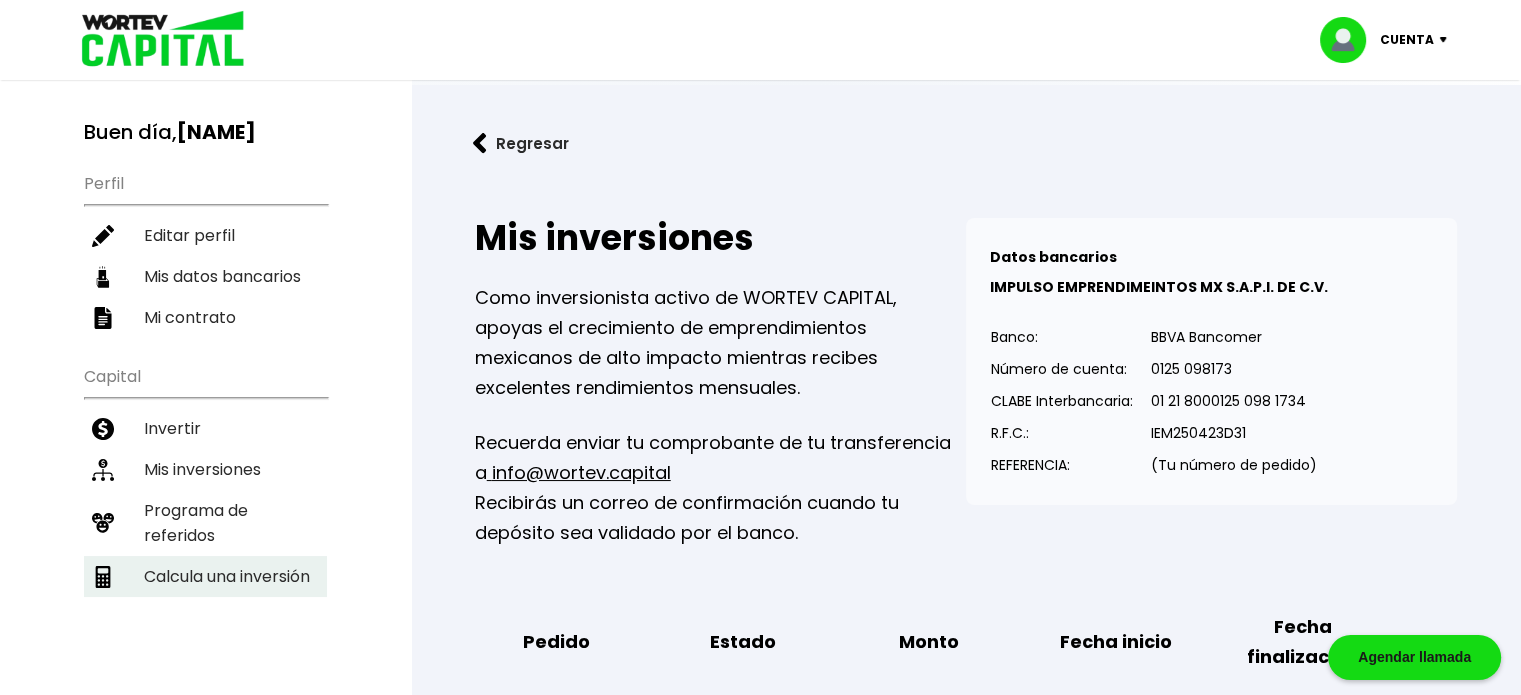 select on "1" 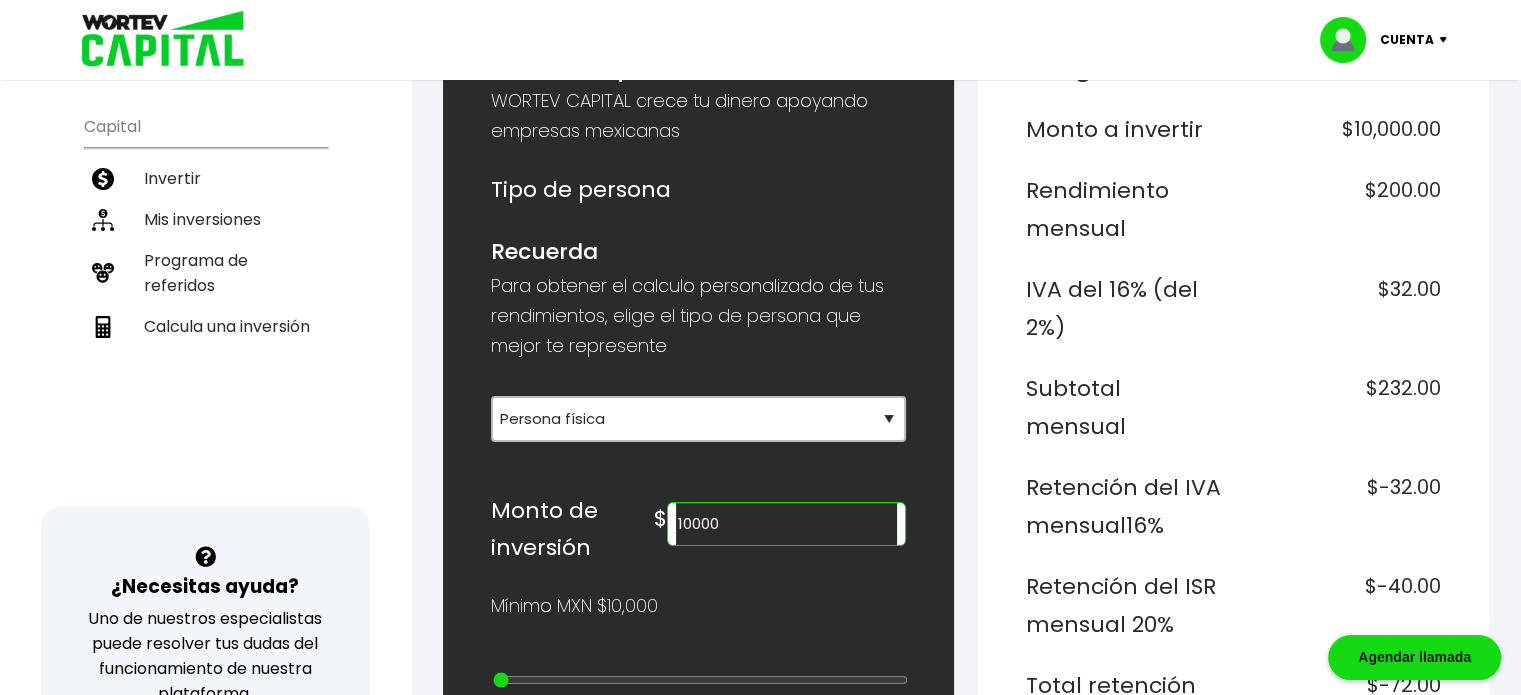 scroll, scrollTop: 300, scrollLeft: 0, axis: vertical 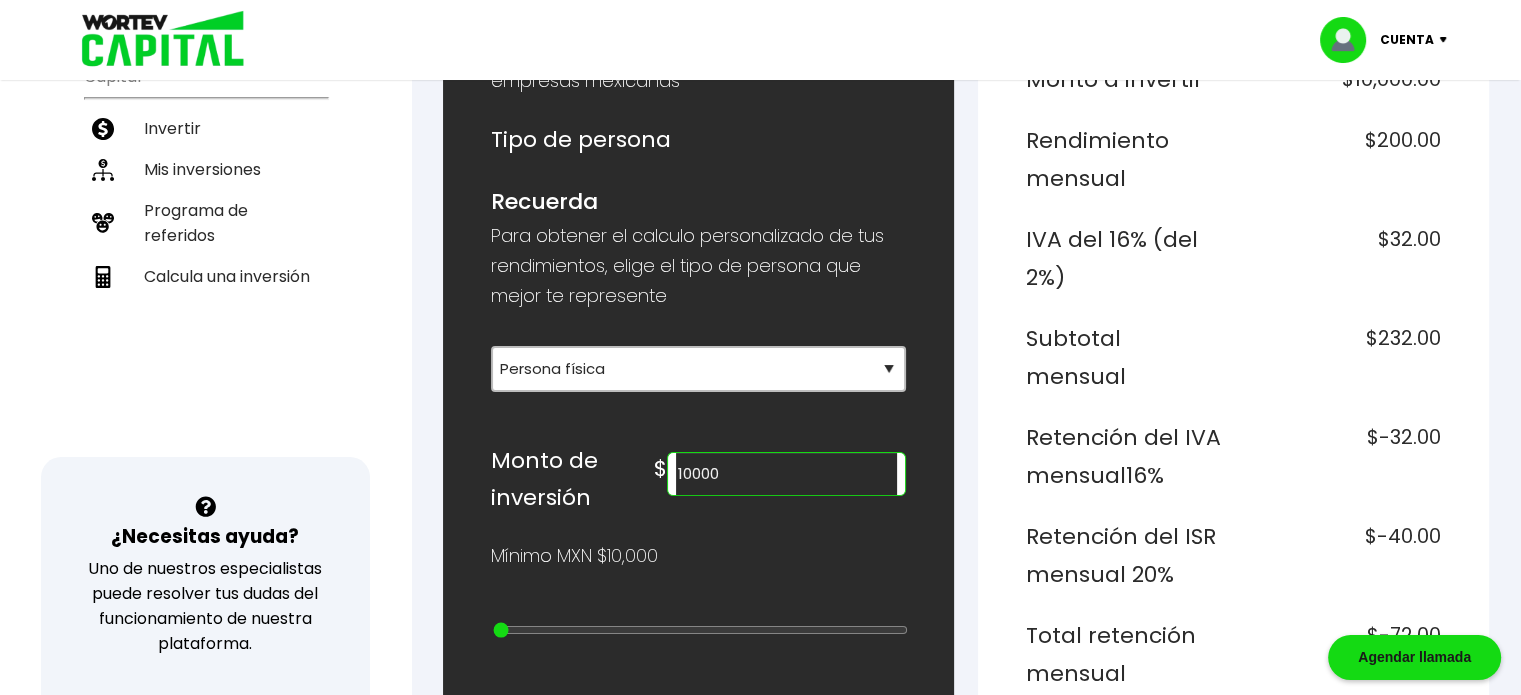 drag, startPoint x: 798, startPoint y: 466, endPoint x: 505, endPoint y: 521, distance: 298.11743 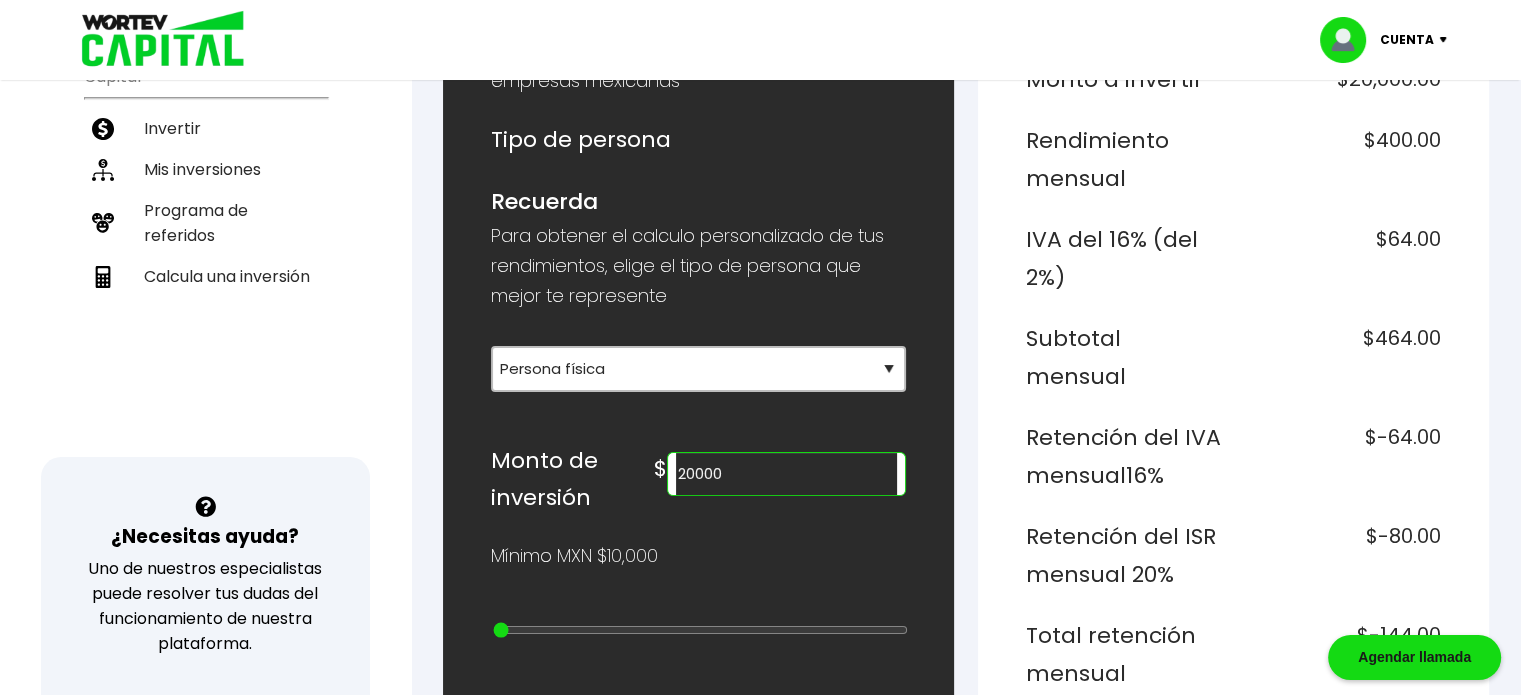 type on "20000" 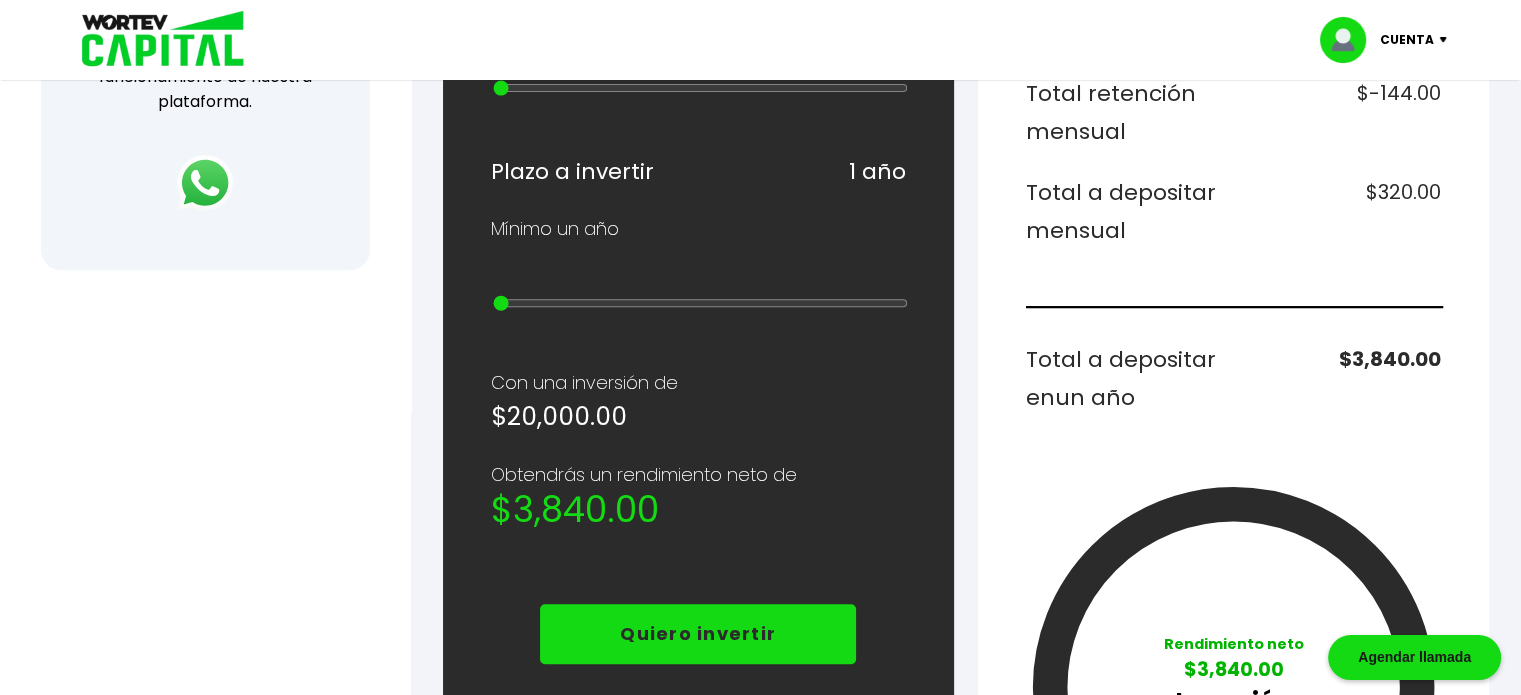 scroll, scrollTop: 500, scrollLeft: 0, axis: vertical 